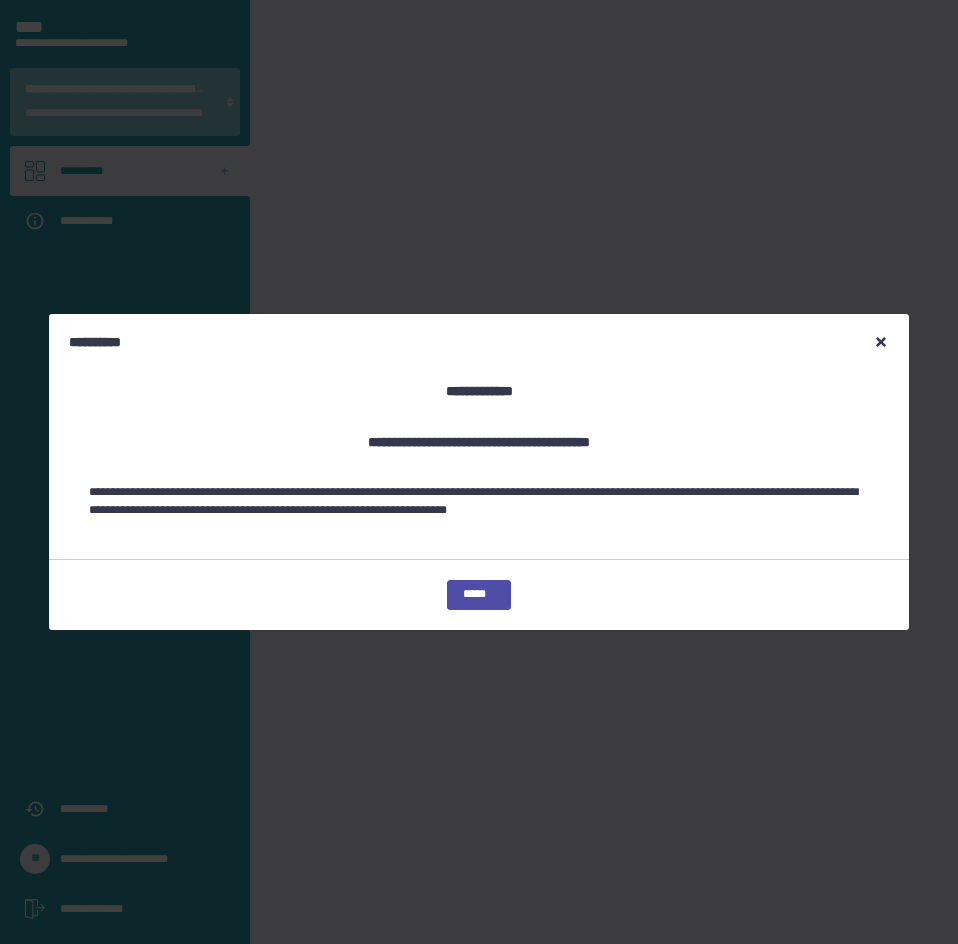 scroll, scrollTop: 0, scrollLeft: 0, axis: both 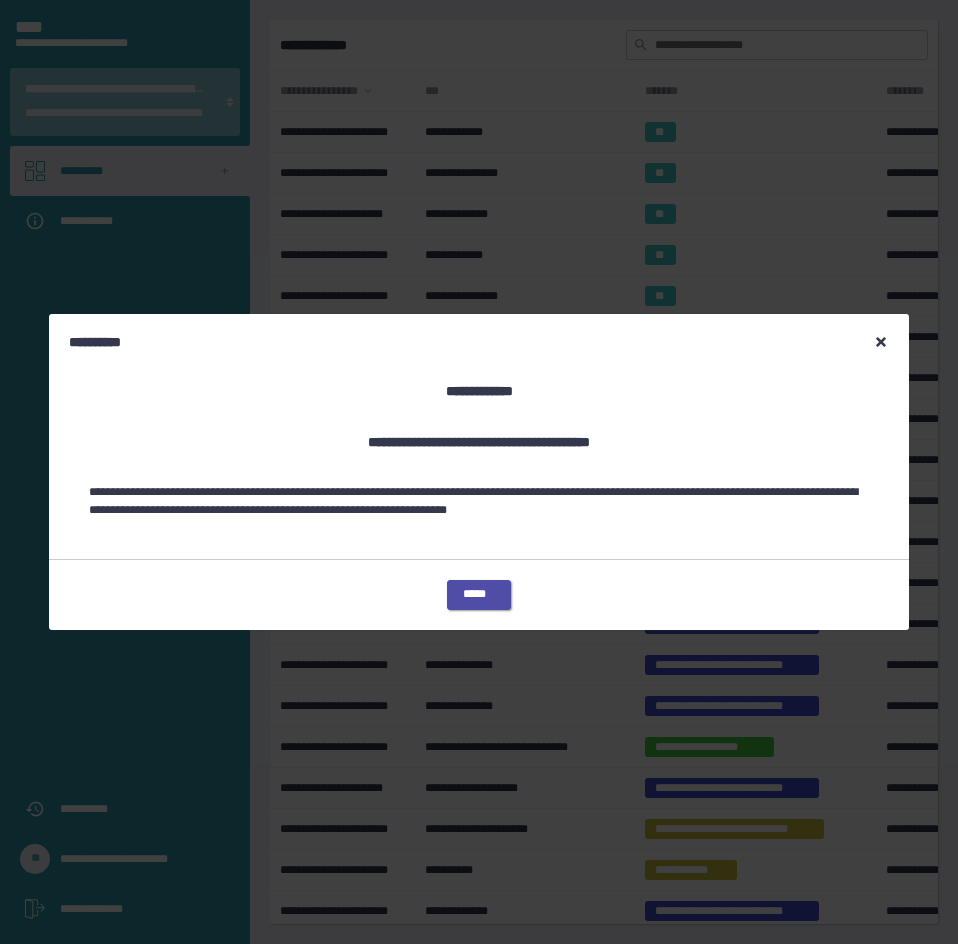 click on "*****" at bounding box center [479, 595] 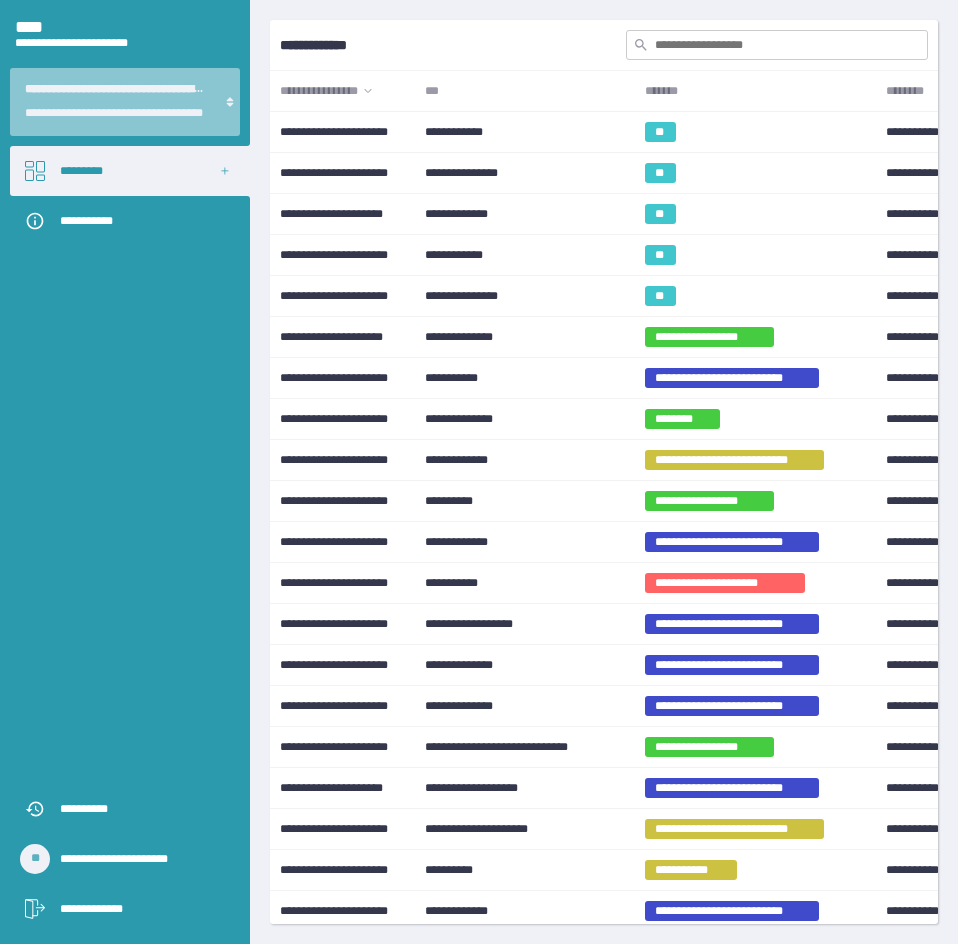 click at bounding box center (777, 45) 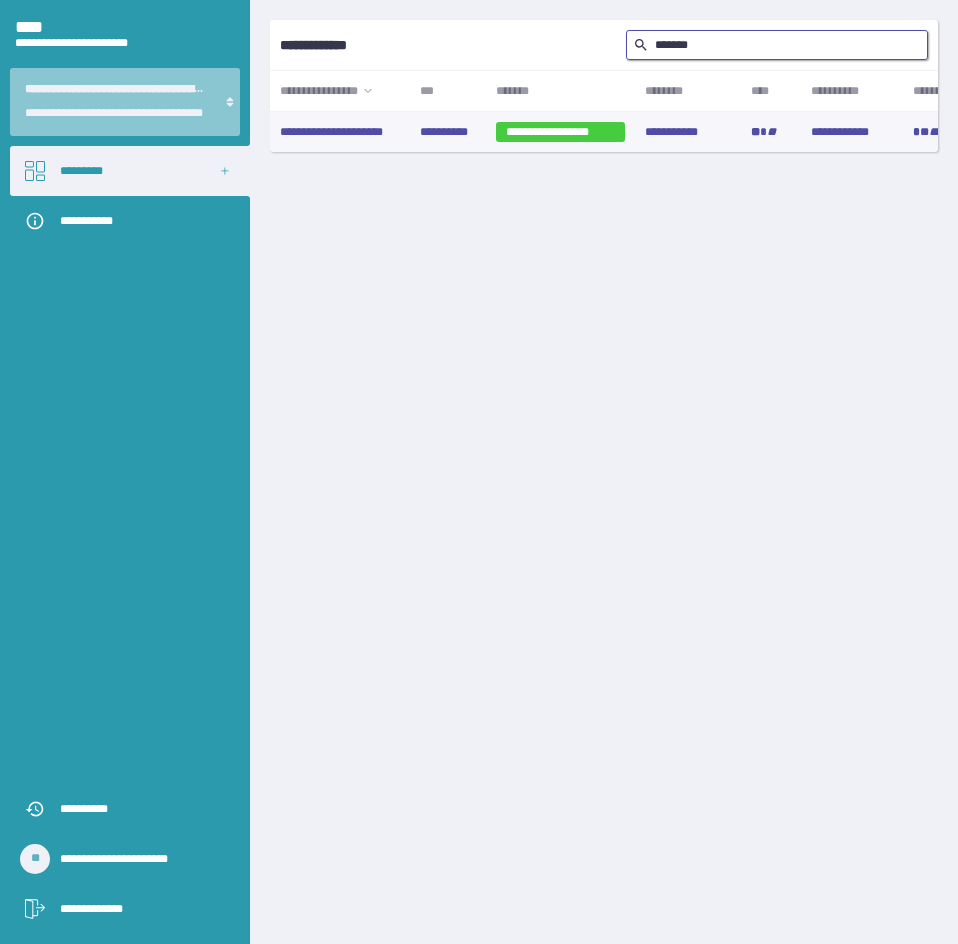 type on "*******" 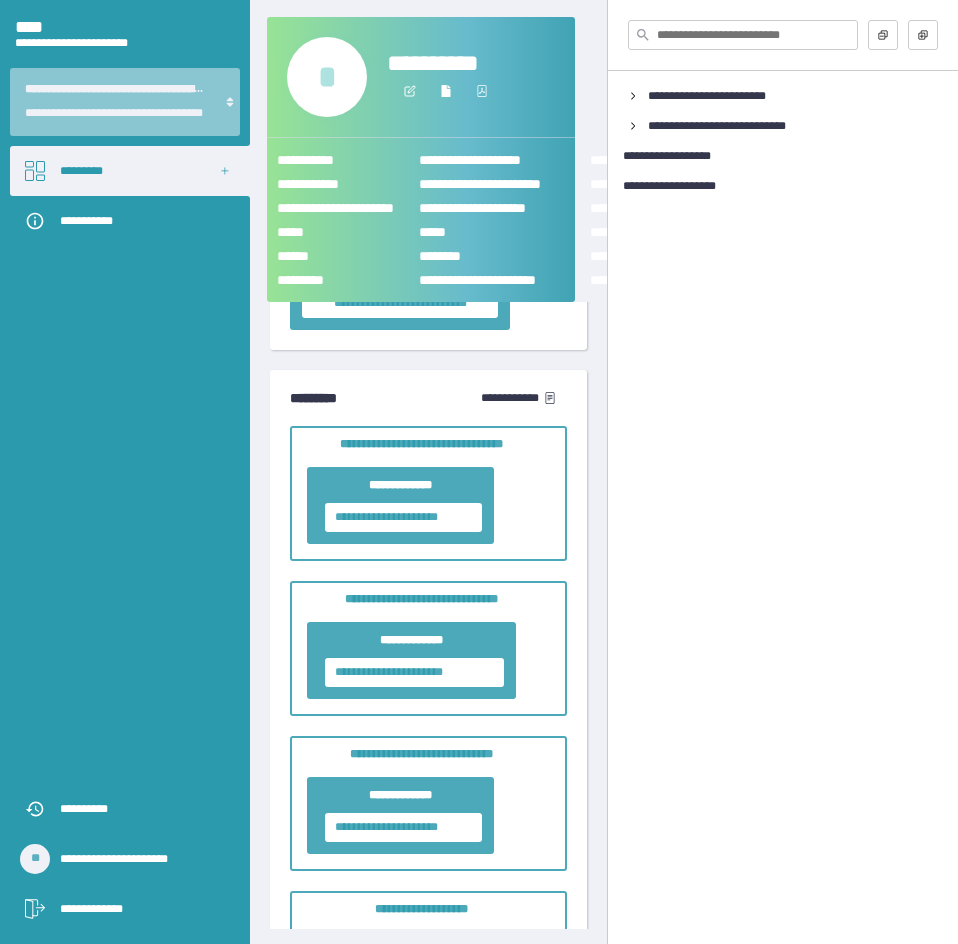scroll, scrollTop: 1900, scrollLeft: 0, axis: vertical 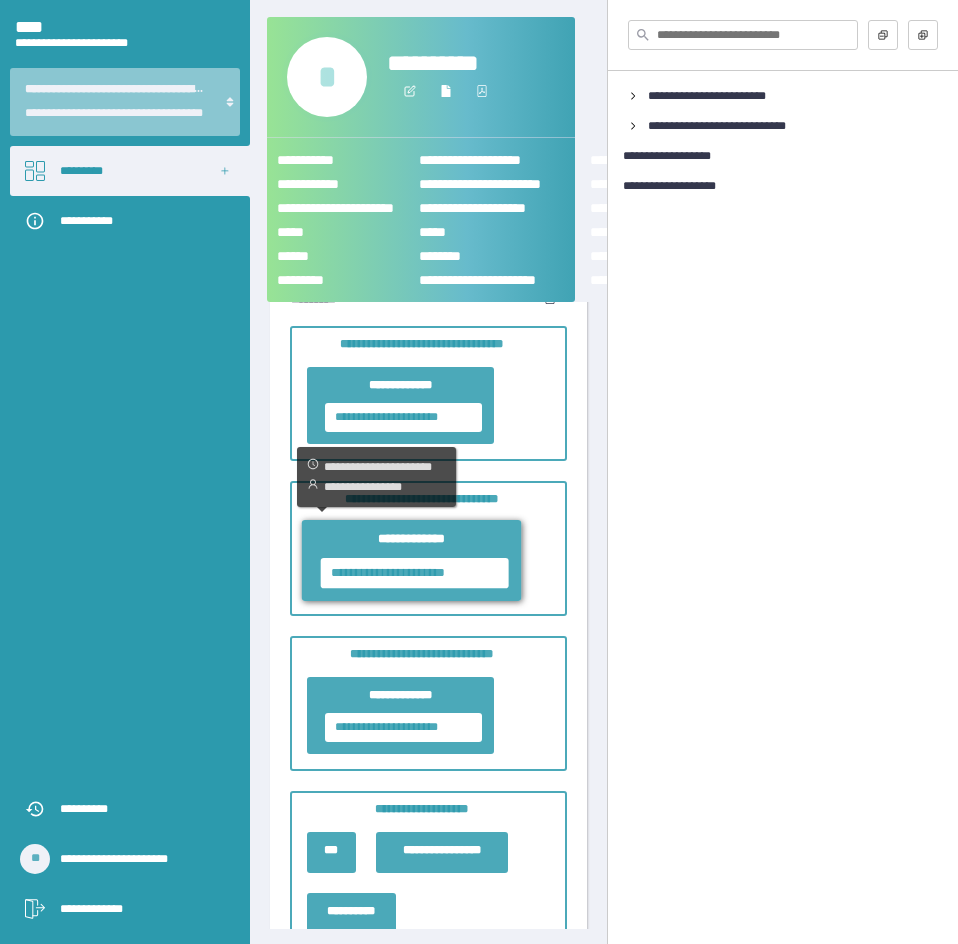 click on "**********" at bounding box center (414, 573) 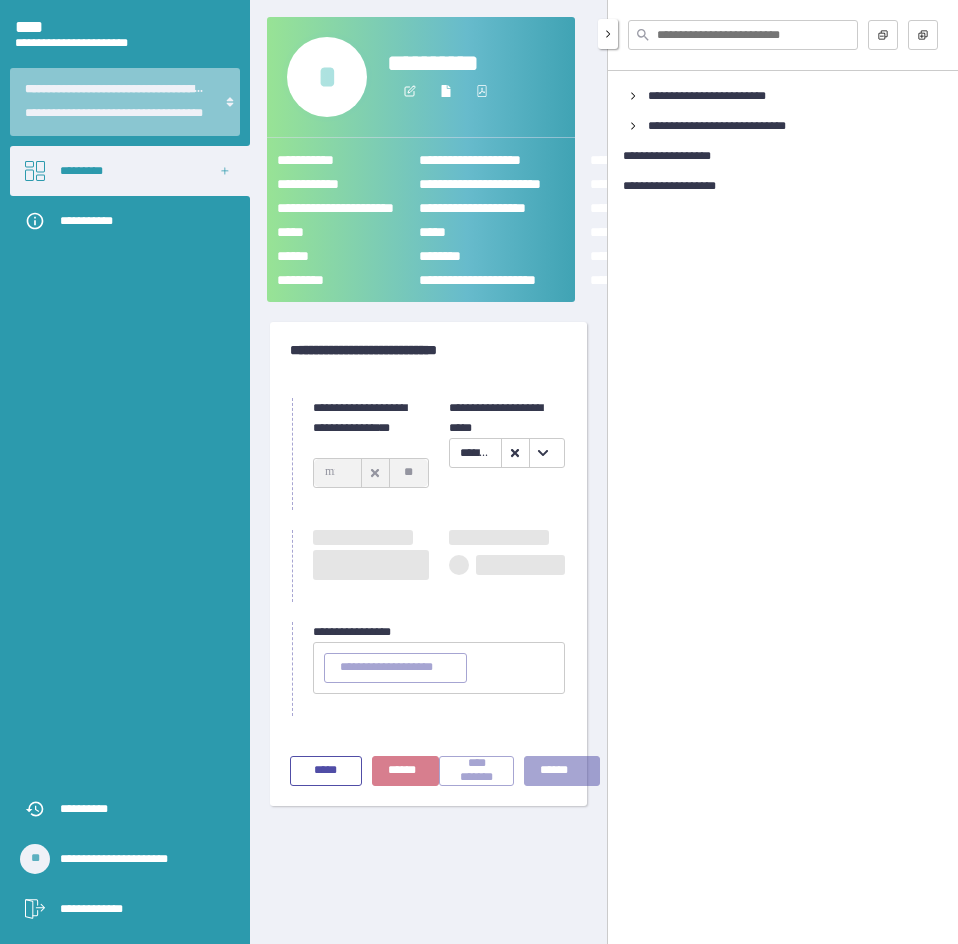 type on "**********" 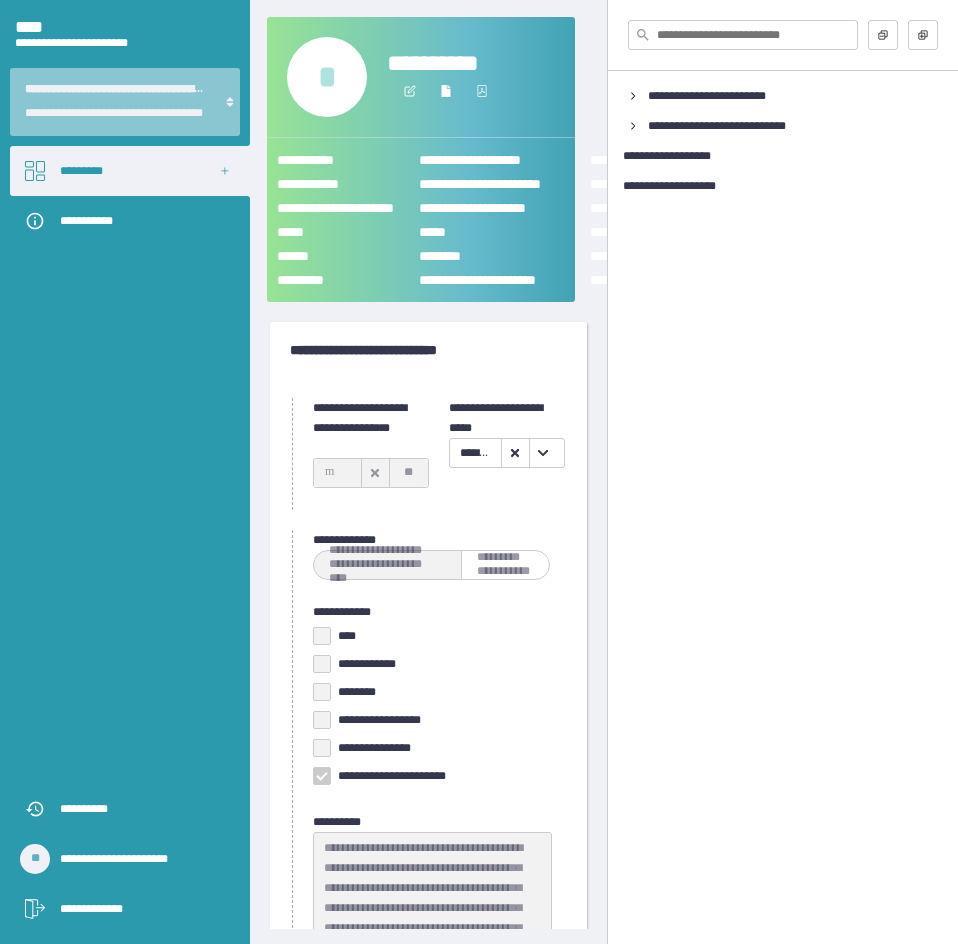 scroll, scrollTop: 100, scrollLeft: 0, axis: vertical 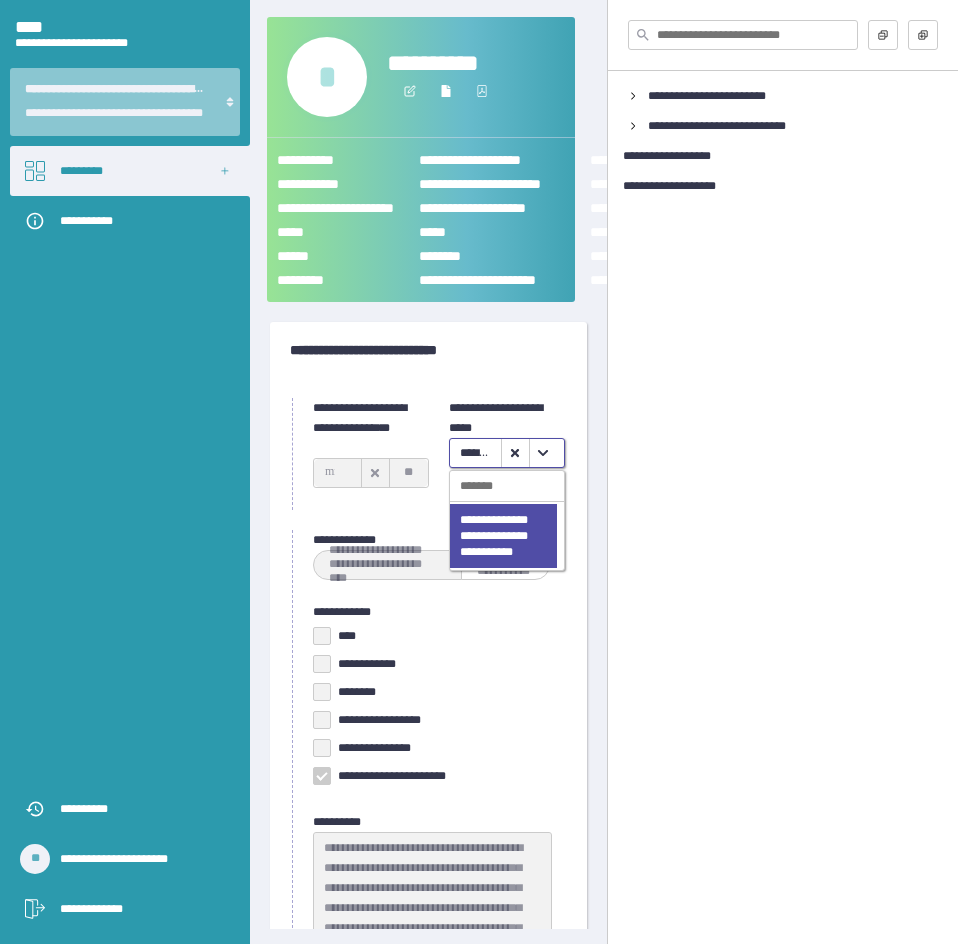 click 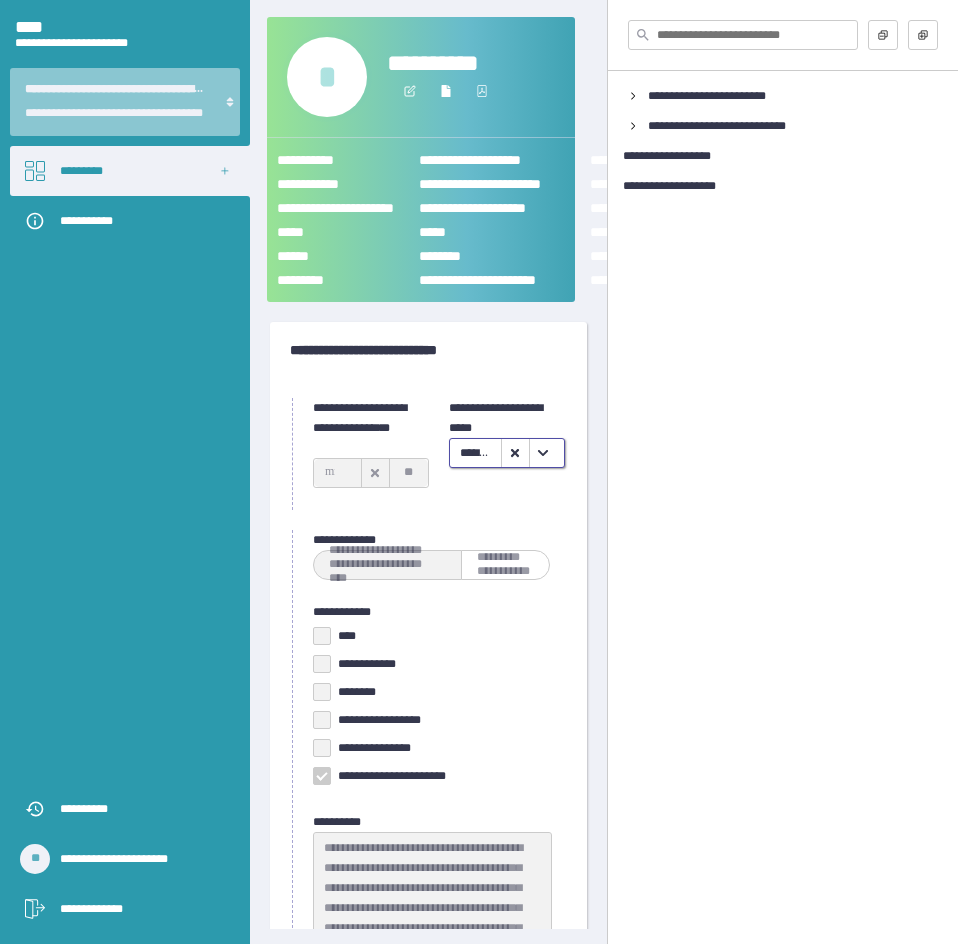 scroll, scrollTop: 276, scrollLeft: 0, axis: vertical 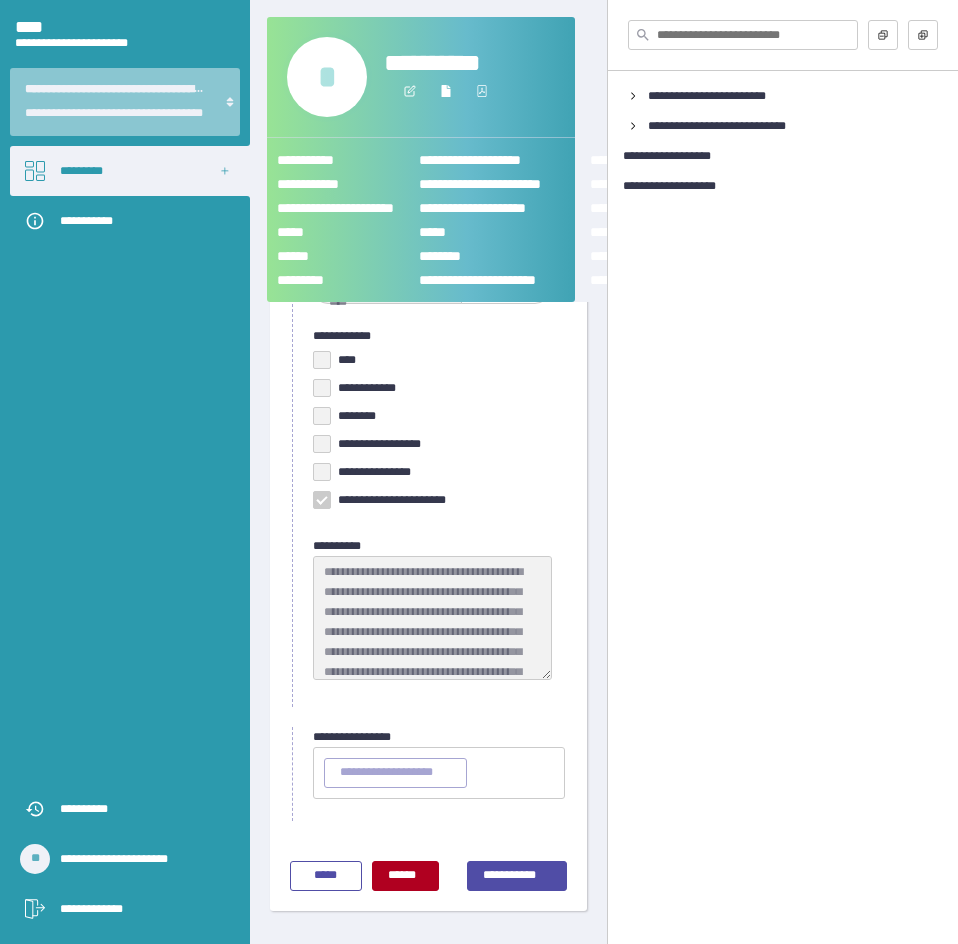 click on "**********" at bounding box center [443, 64] 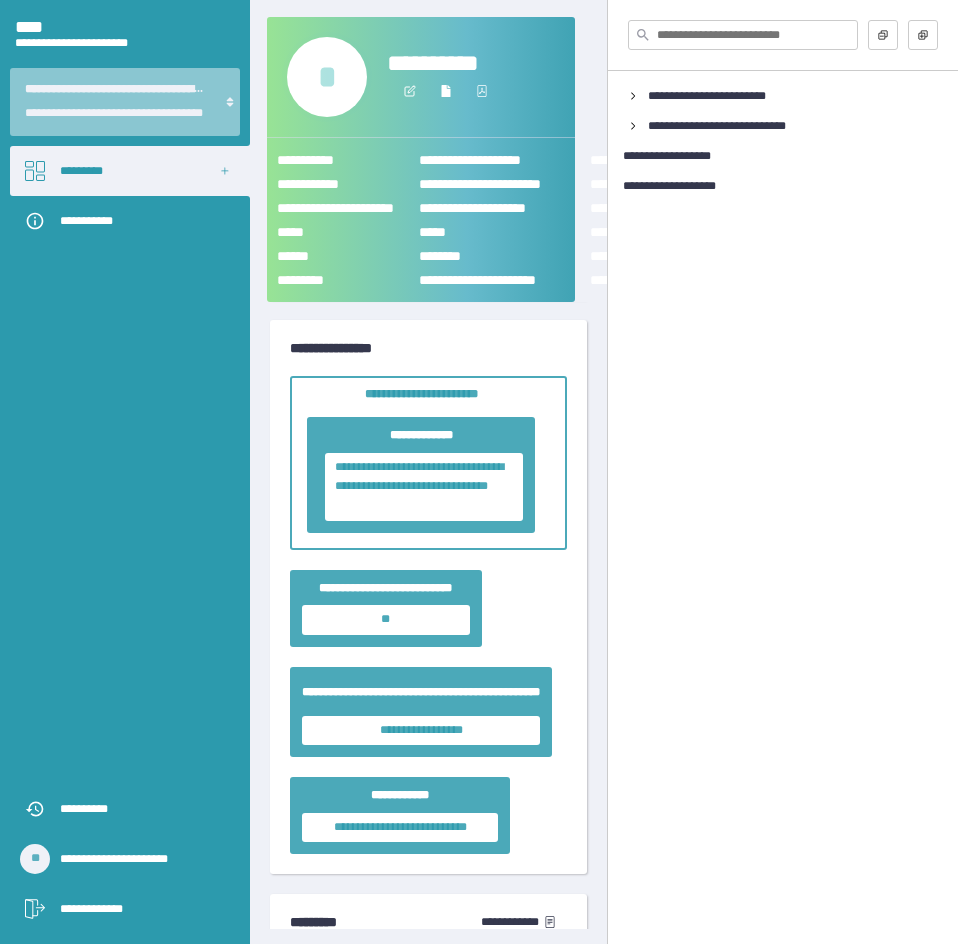 scroll, scrollTop: 1476, scrollLeft: 0, axis: vertical 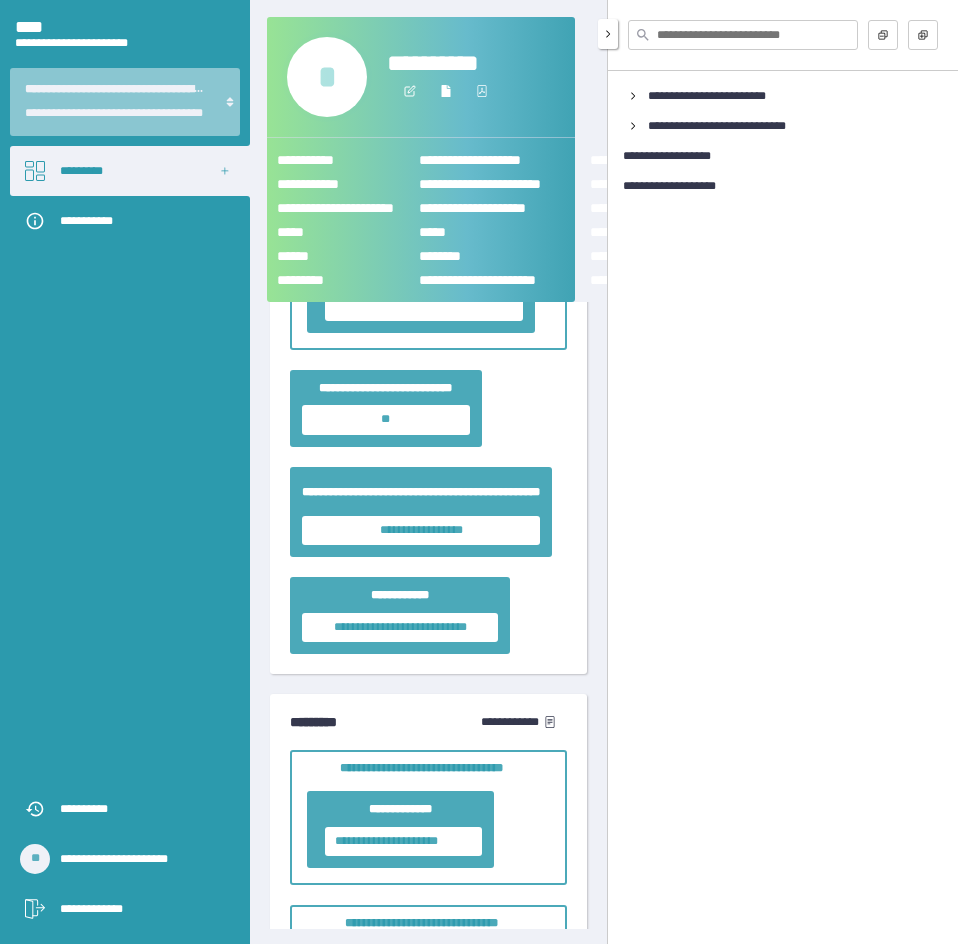 click at bounding box center [608, 34] 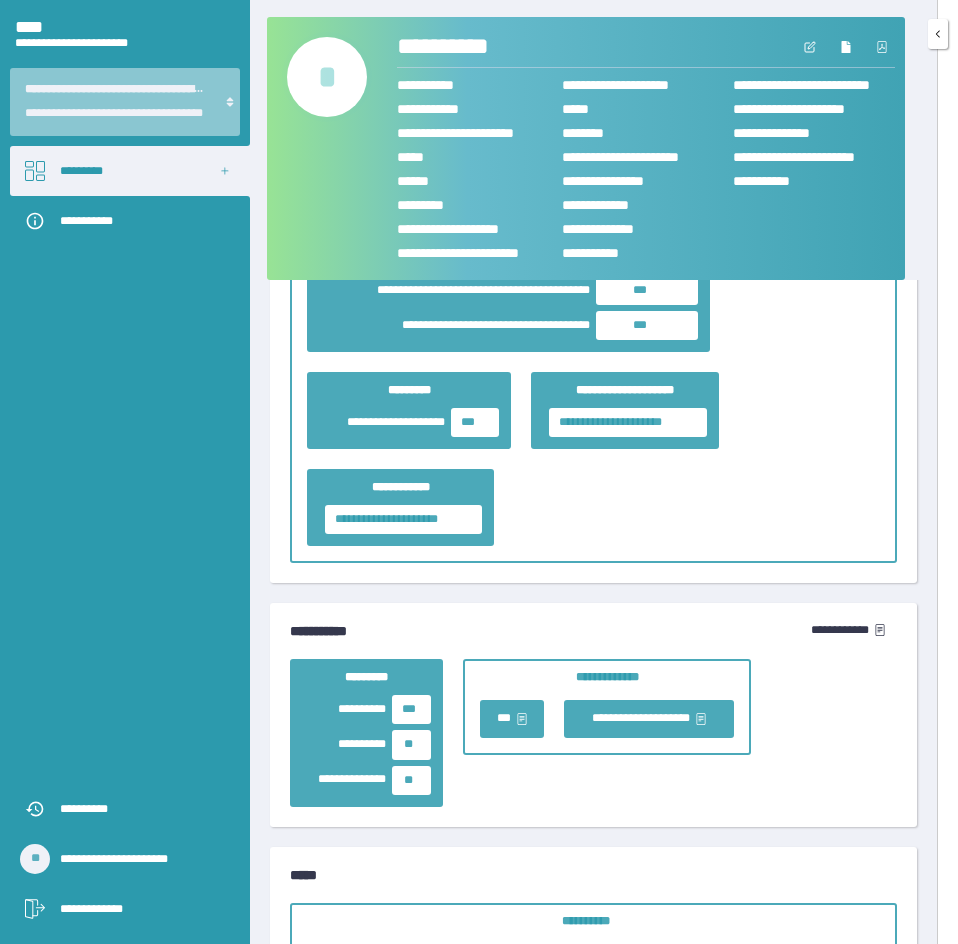scroll, scrollTop: 3189, scrollLeft: 0, axis: vertical 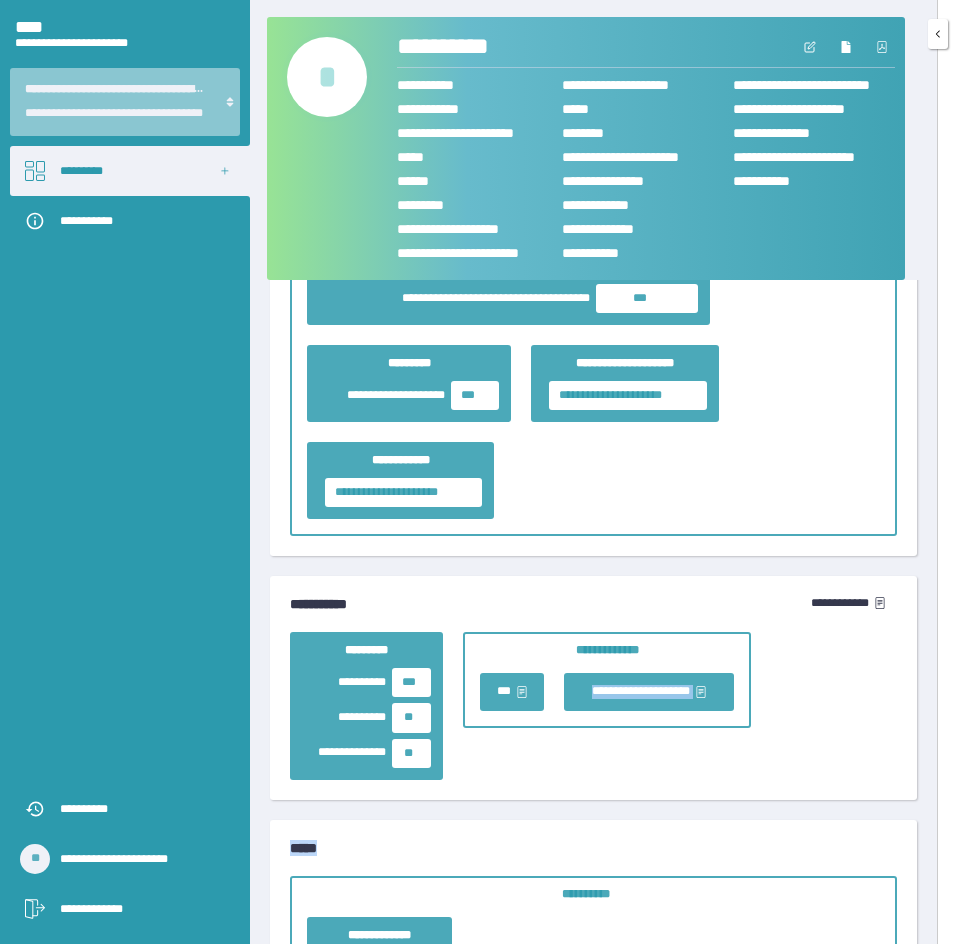 drag, startPoint x: 524, startPoint y: 785, endPoint x: 560, endPoint y: 818, distance: 48.83646 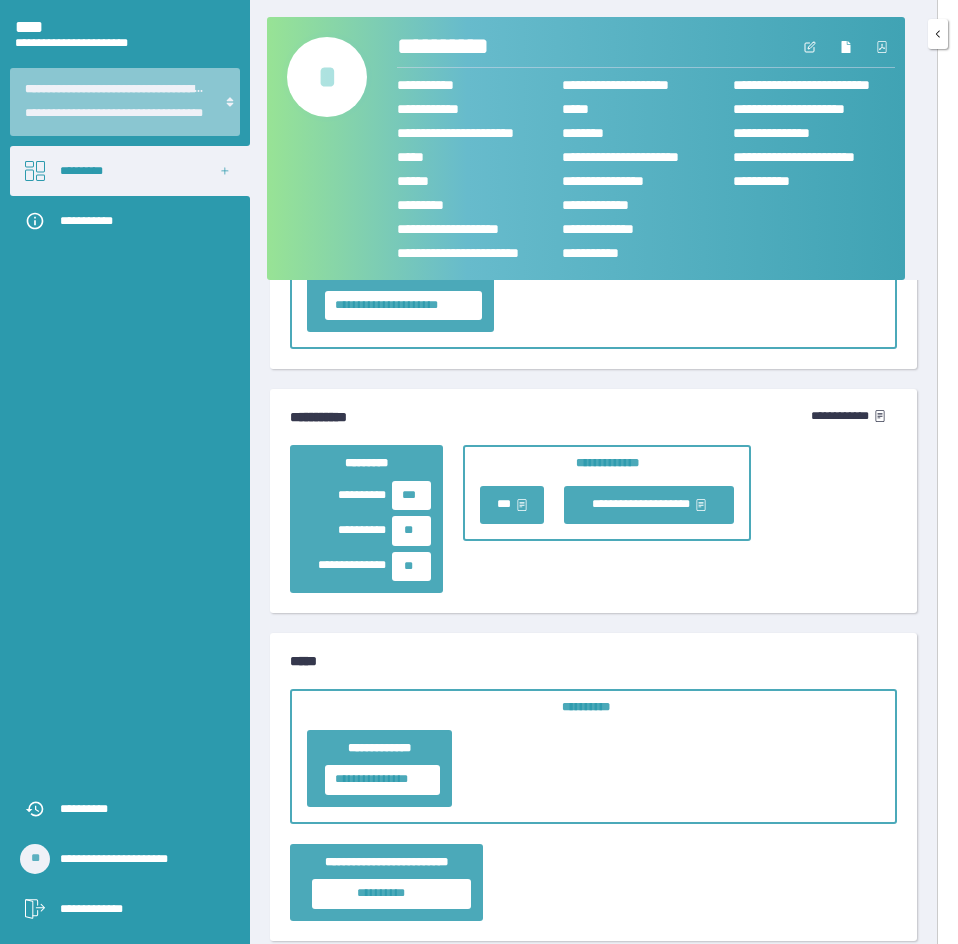 scroll, scrollTop: 3389, scrollLeft: 0, axis: vertical 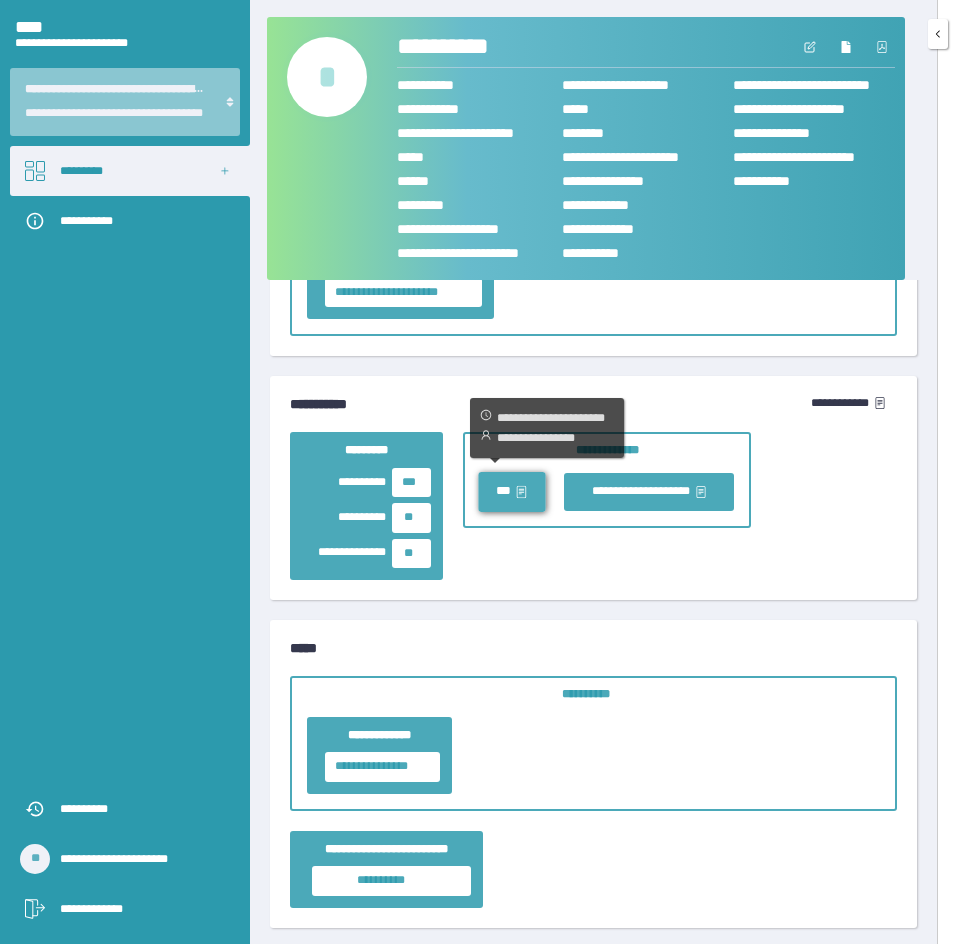 click on "**********" at bounding box center [512, 492] 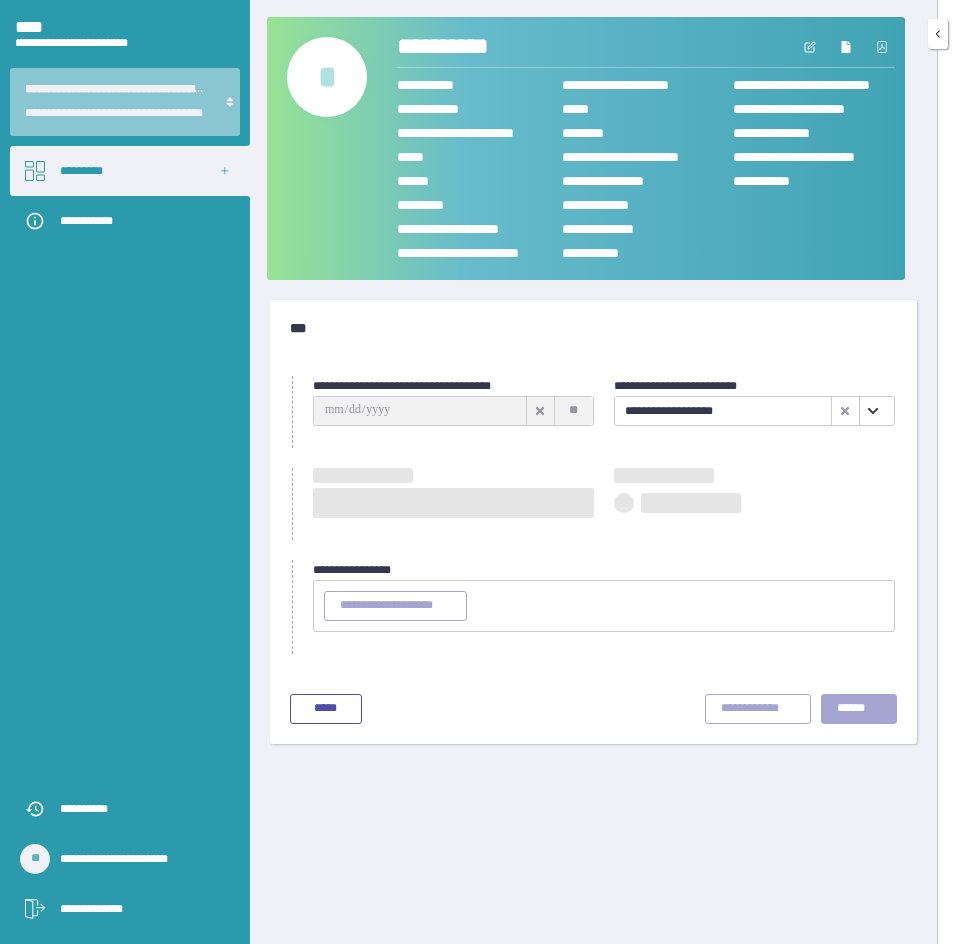 scroll, scrollTop: 0, scrollLeft: 0, axis: both 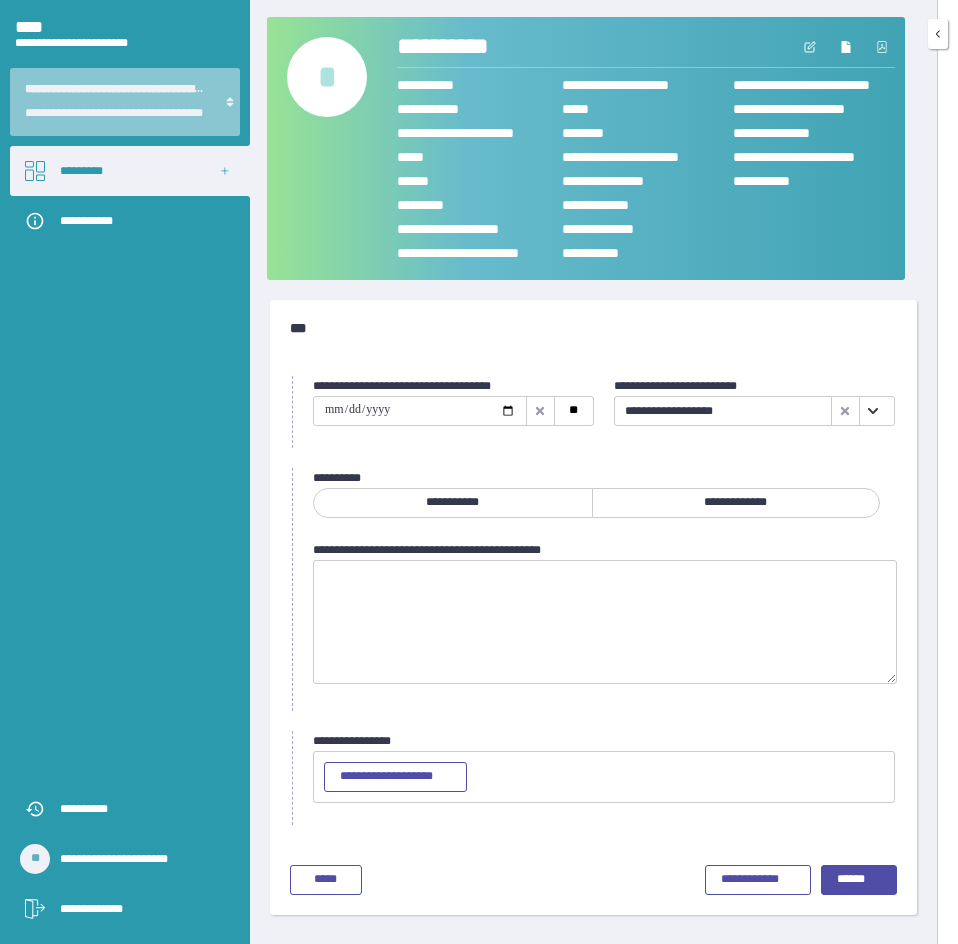 click 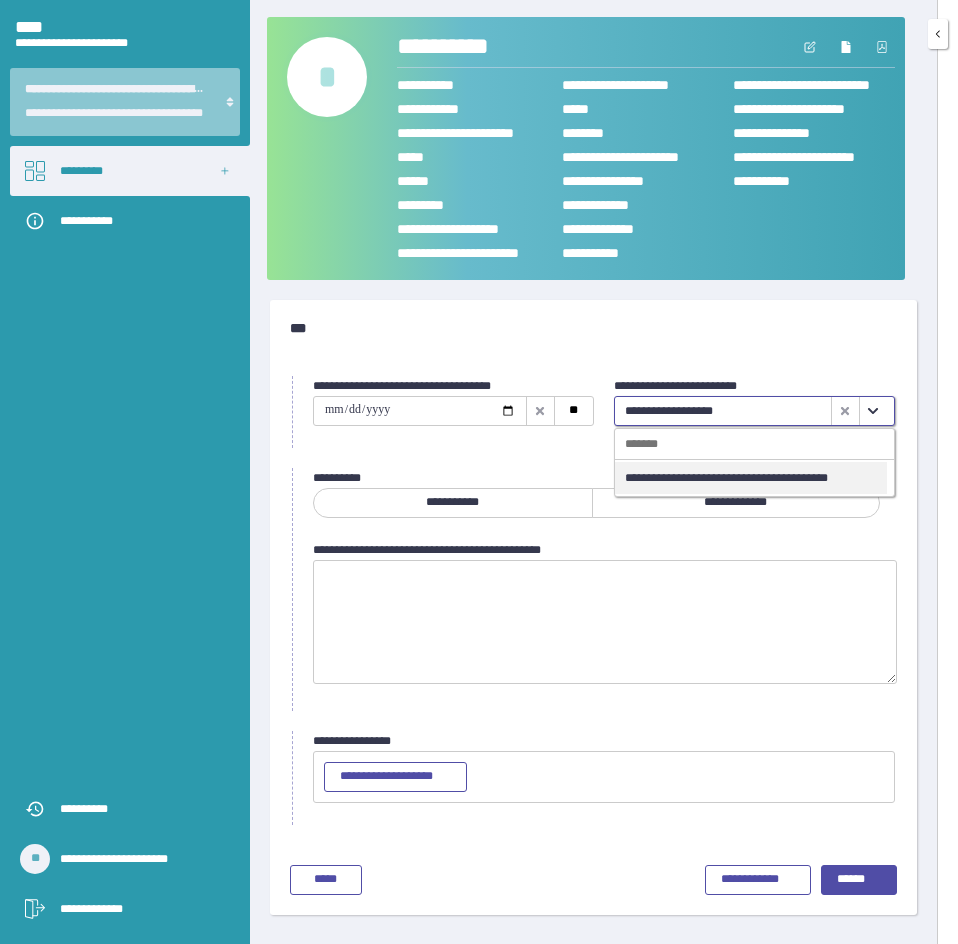 click on "**********" at bounding box center (751, 478) 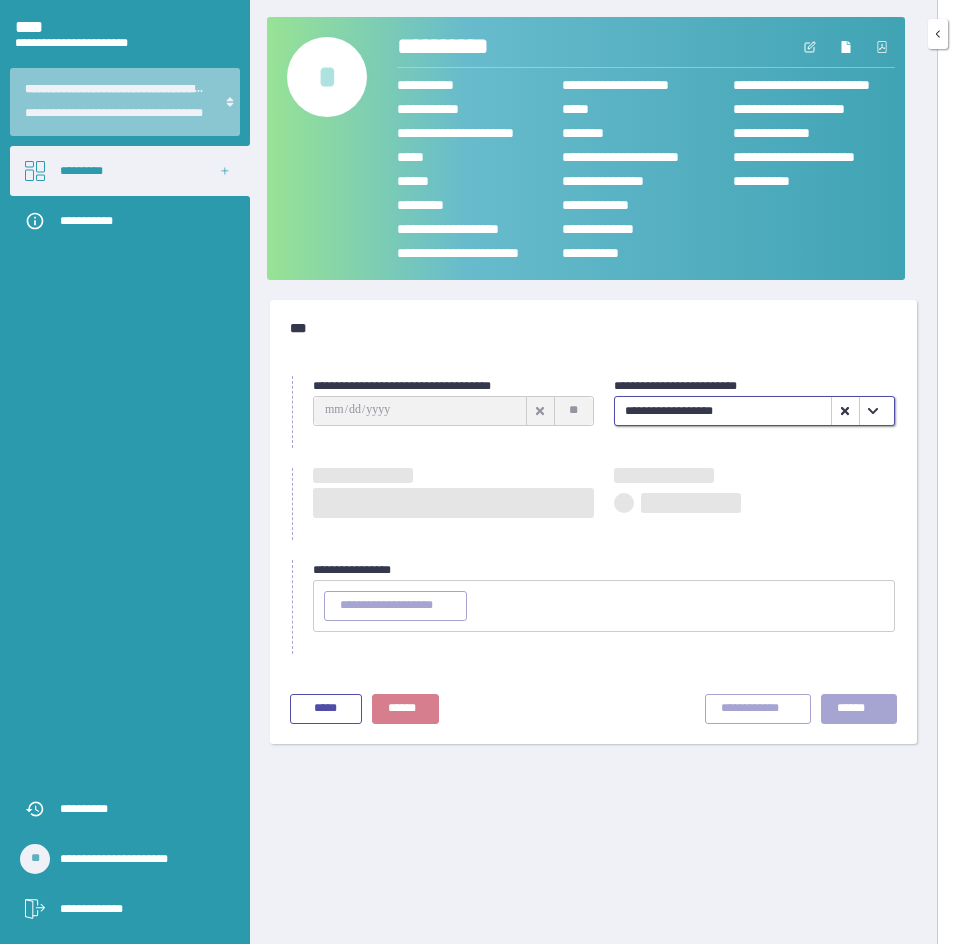 type on "**********" 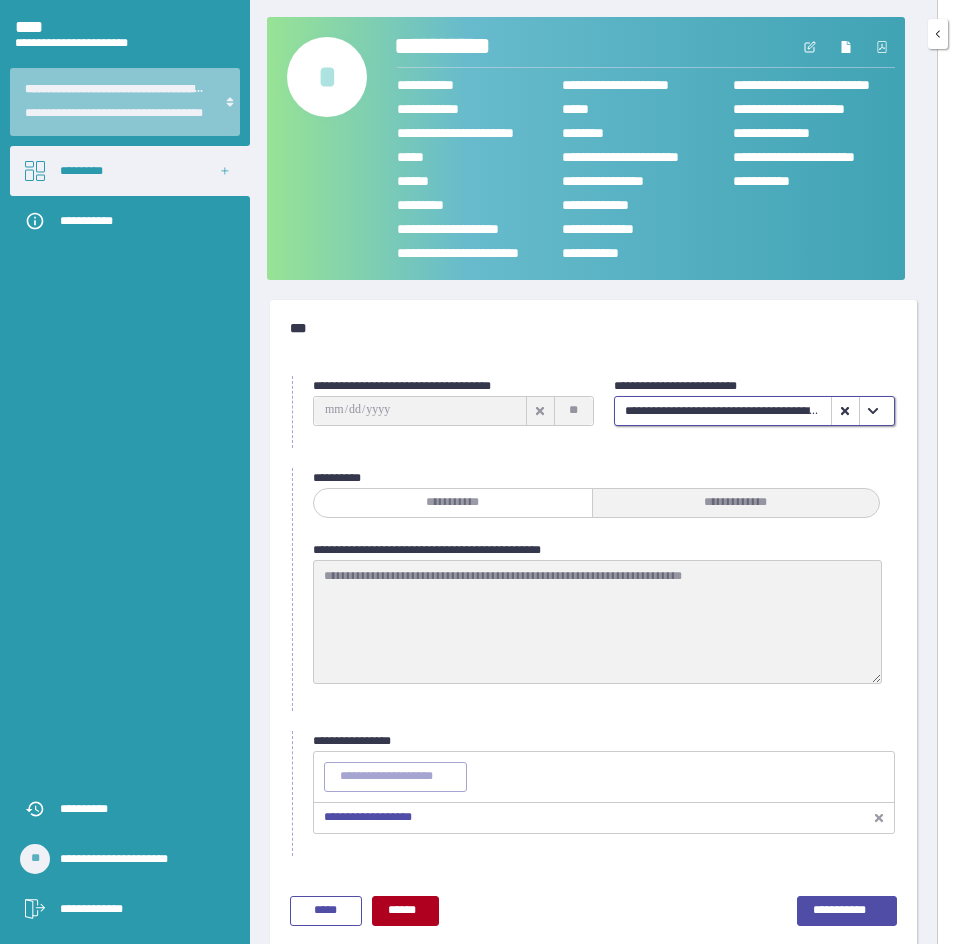 click on "**********" at bounding box center (453, 47) 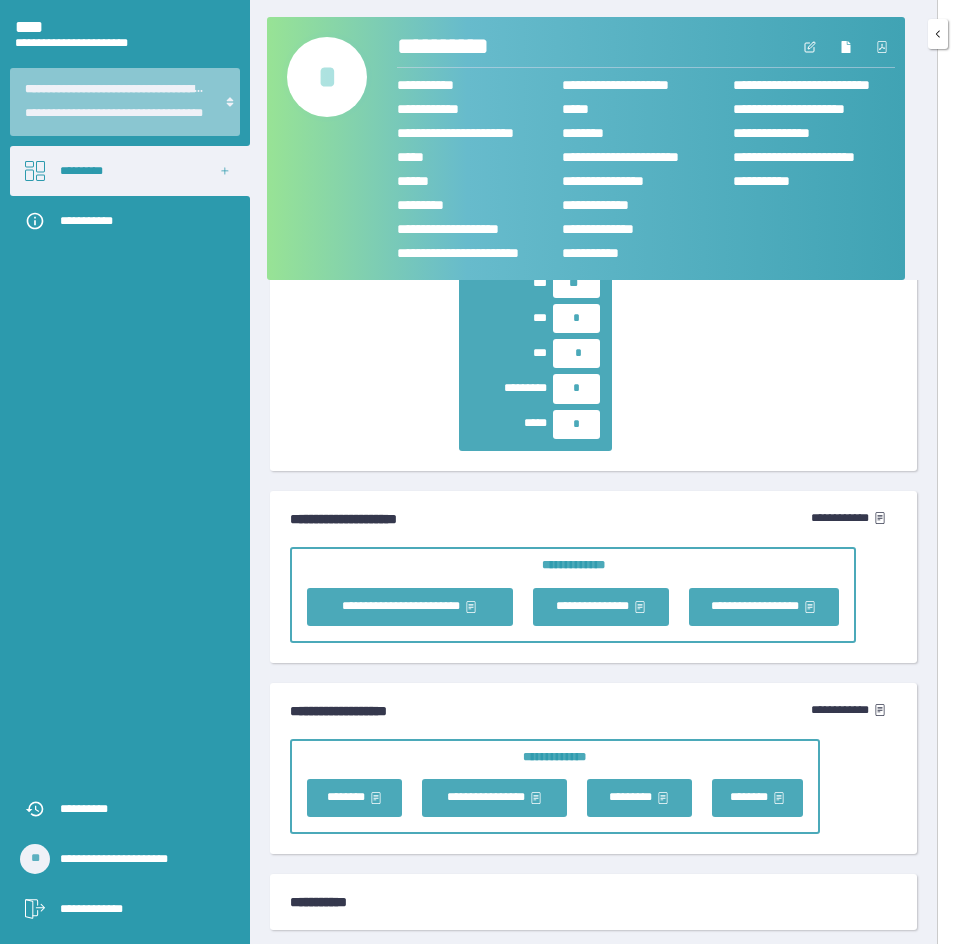 scroll, scrollTop: 5126, scrollLeft: 0, axis: vertical 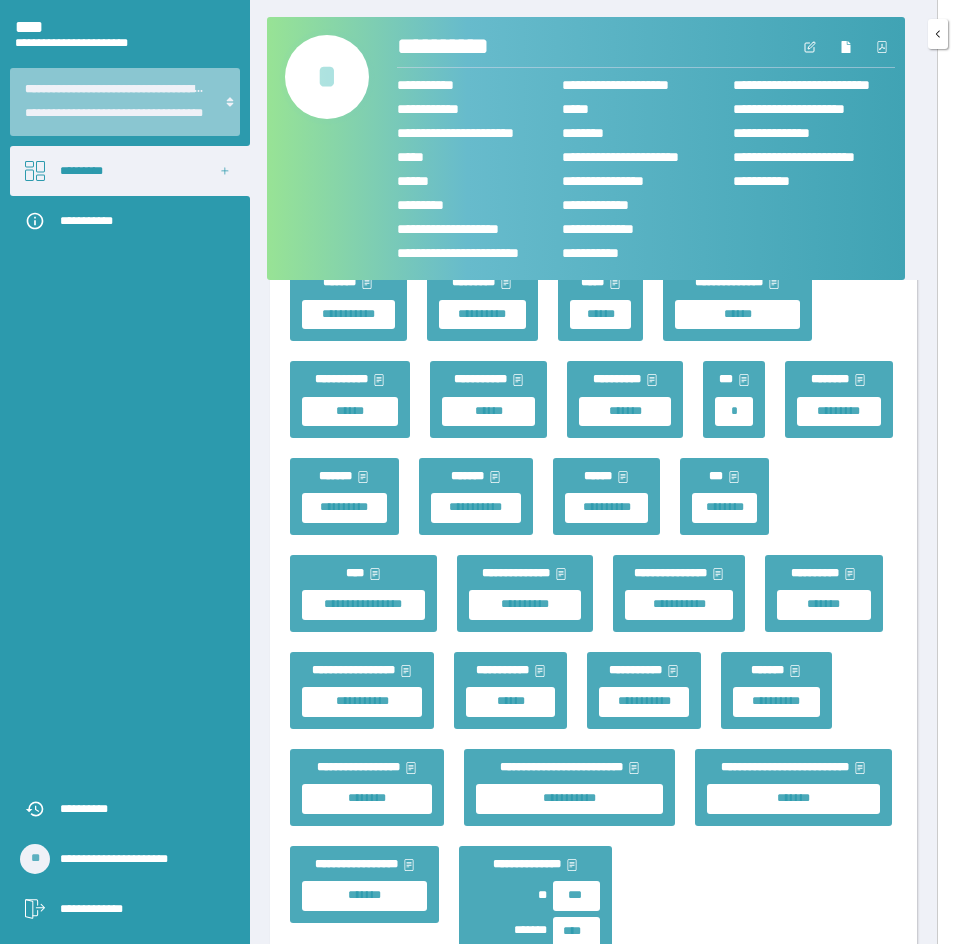 click on "*" at bounding box center [327, 77] 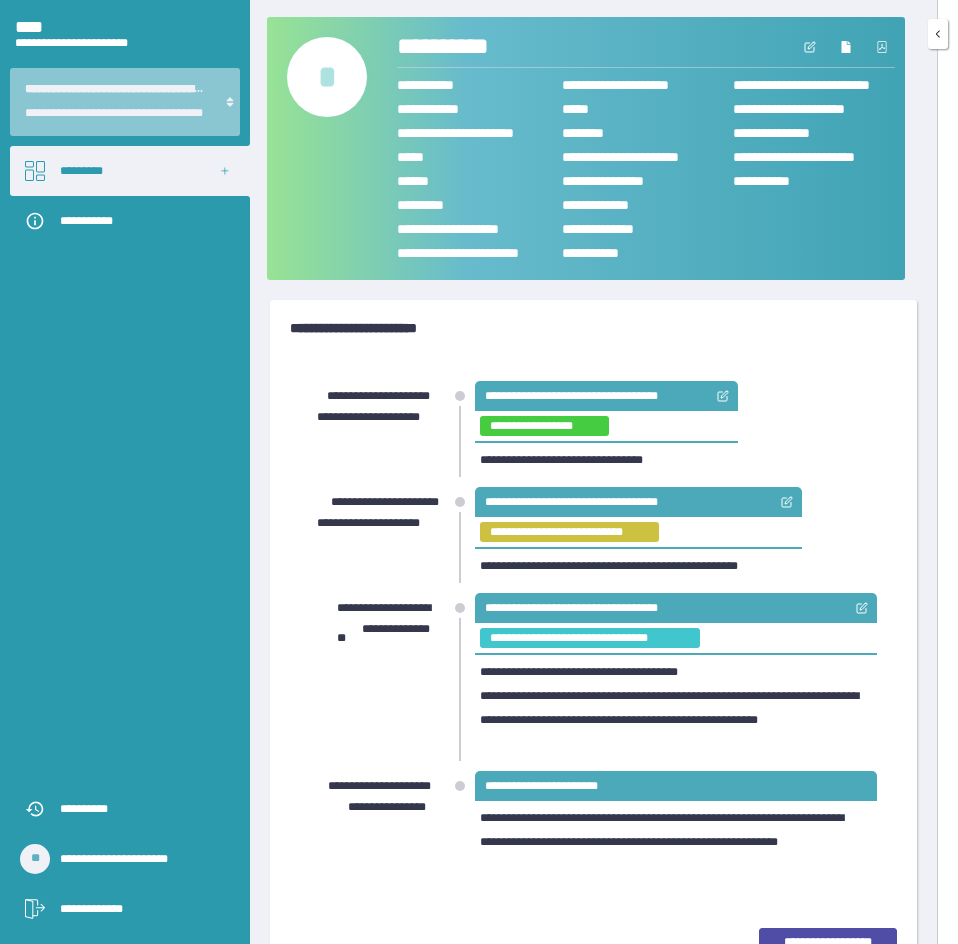 scroll, scrollTop: 62, scrollLeft: 0, axis: vertical 